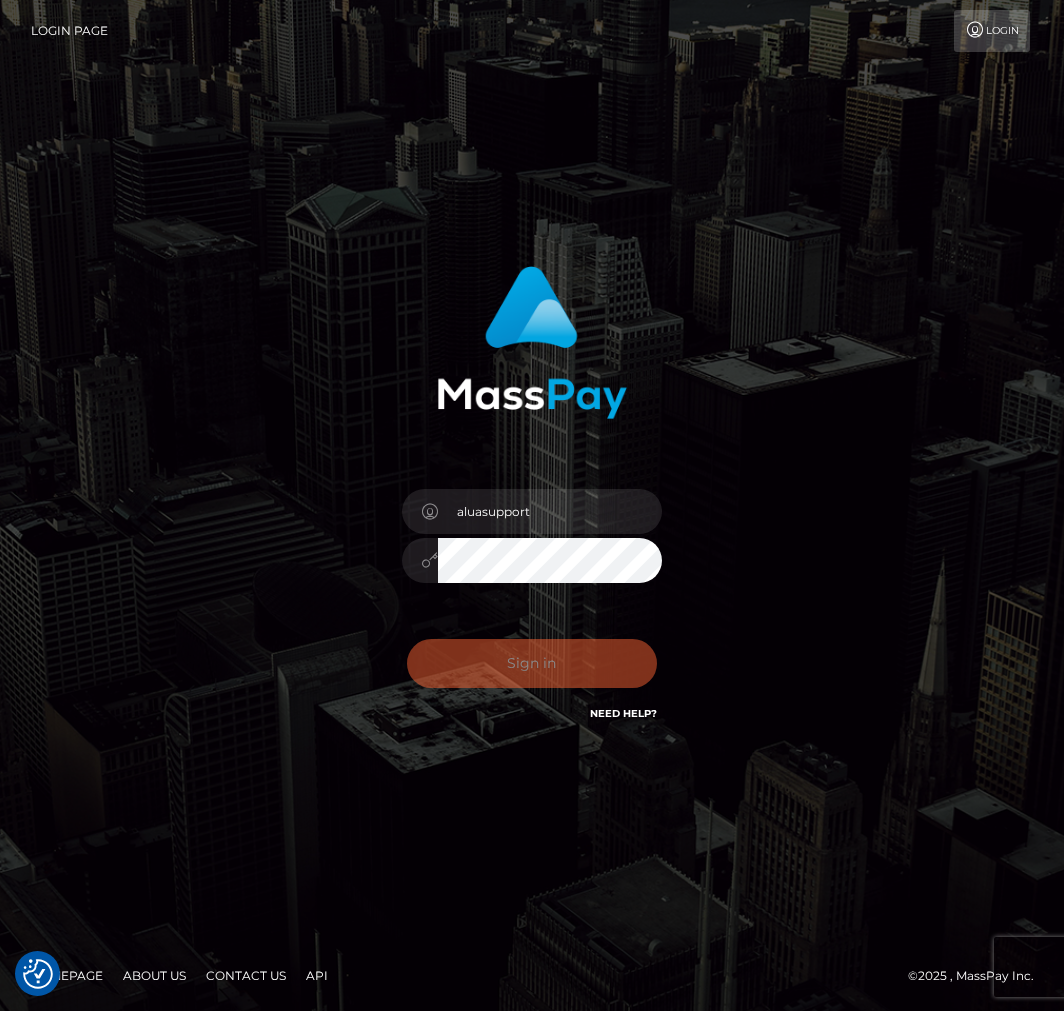 scroll, scrollTop: 0, scrollLeft: 0, axis: both 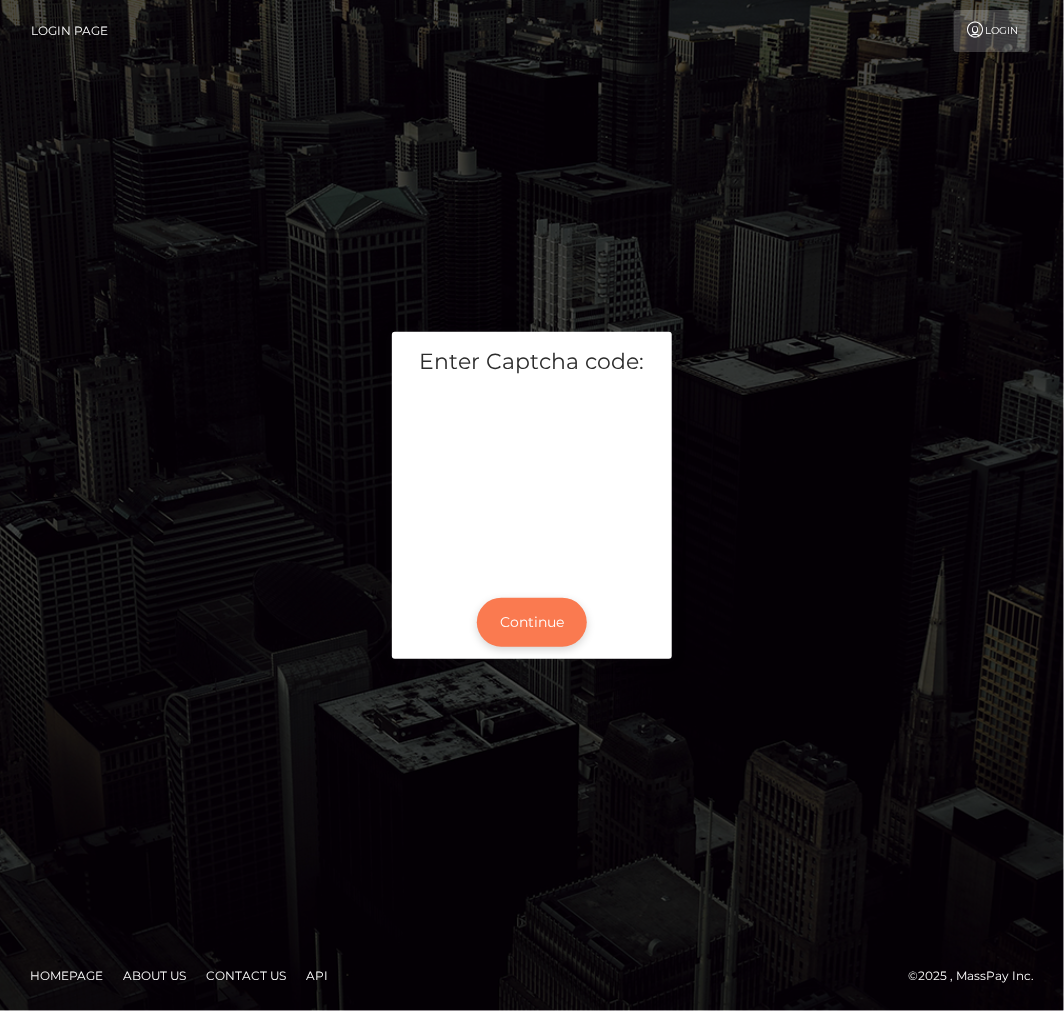 click on "Continue" at bounding box center [532, 622] 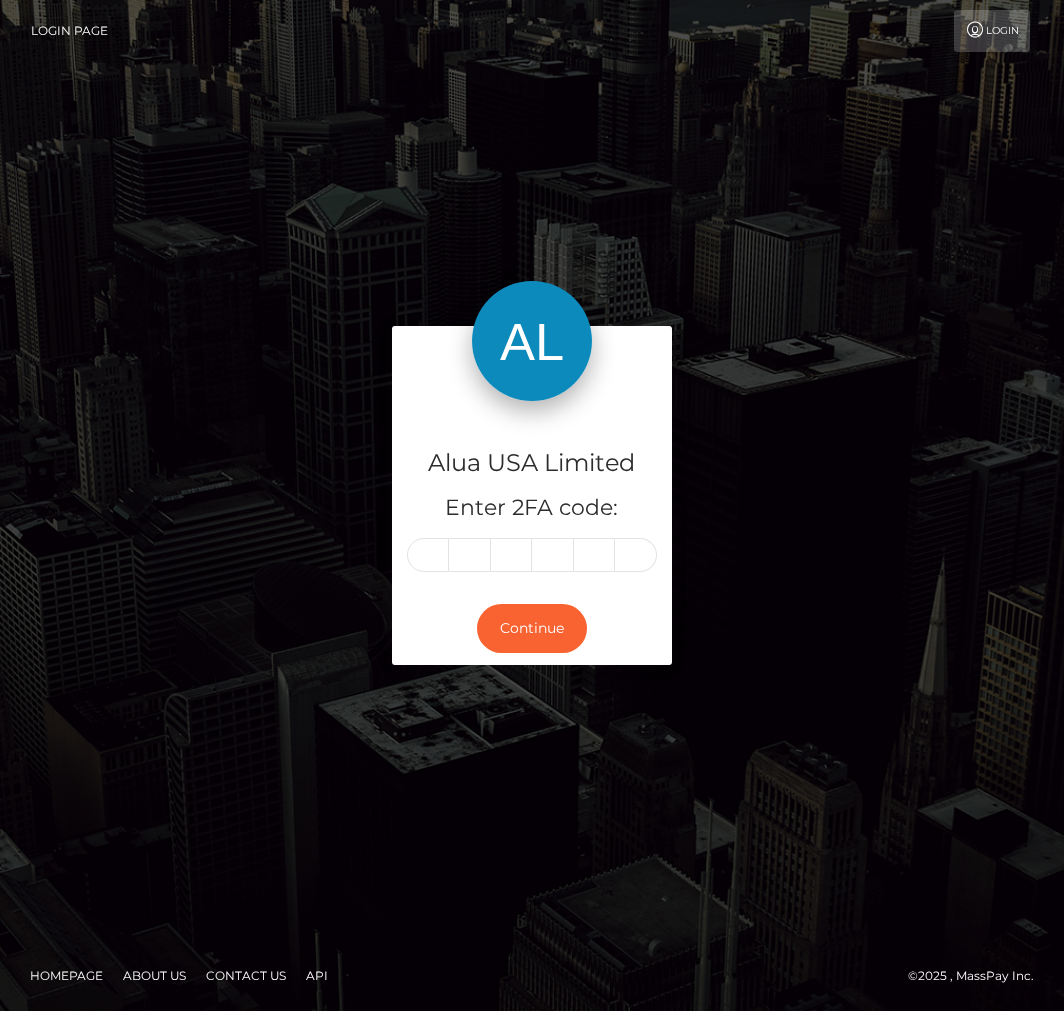 scroll, scrollTop: 0, scrollLeft: 0, axis: both 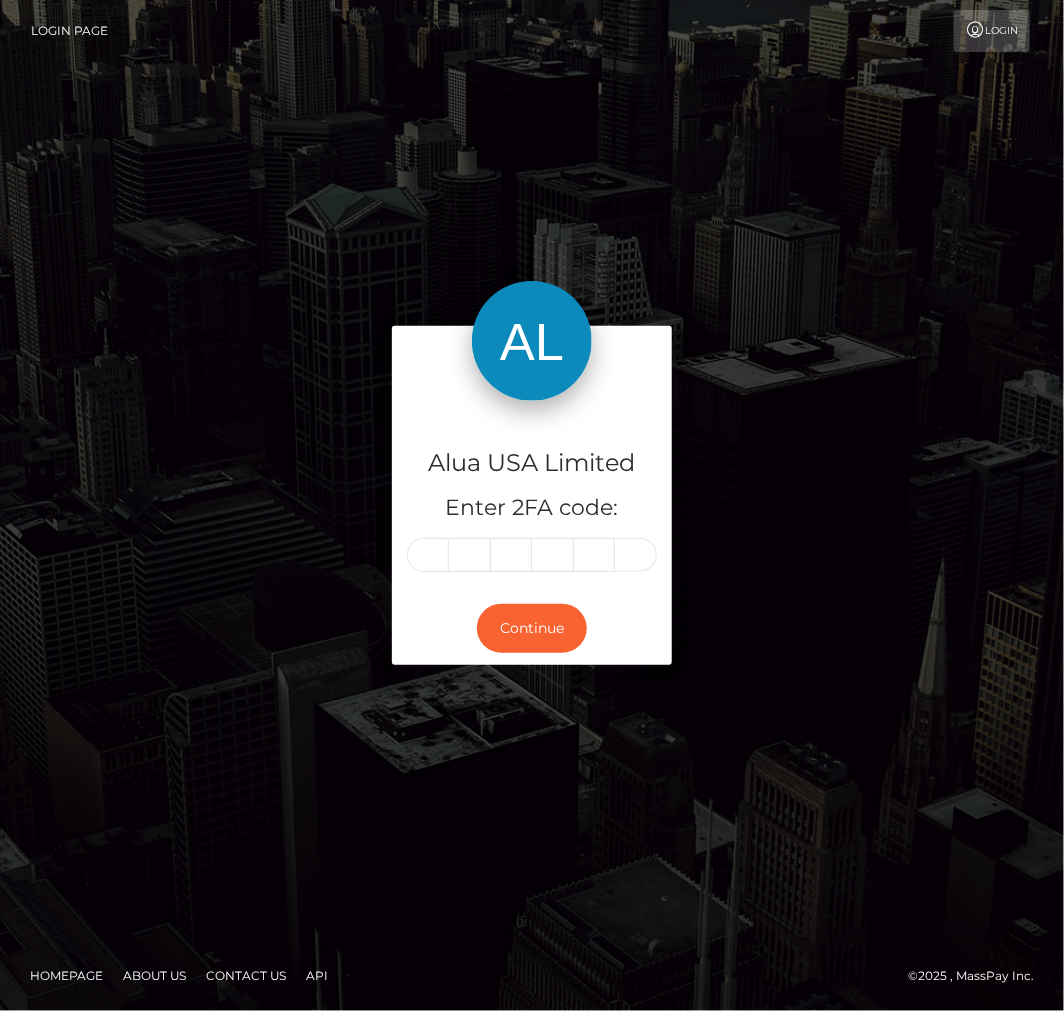click at bounding box center [428, 555] 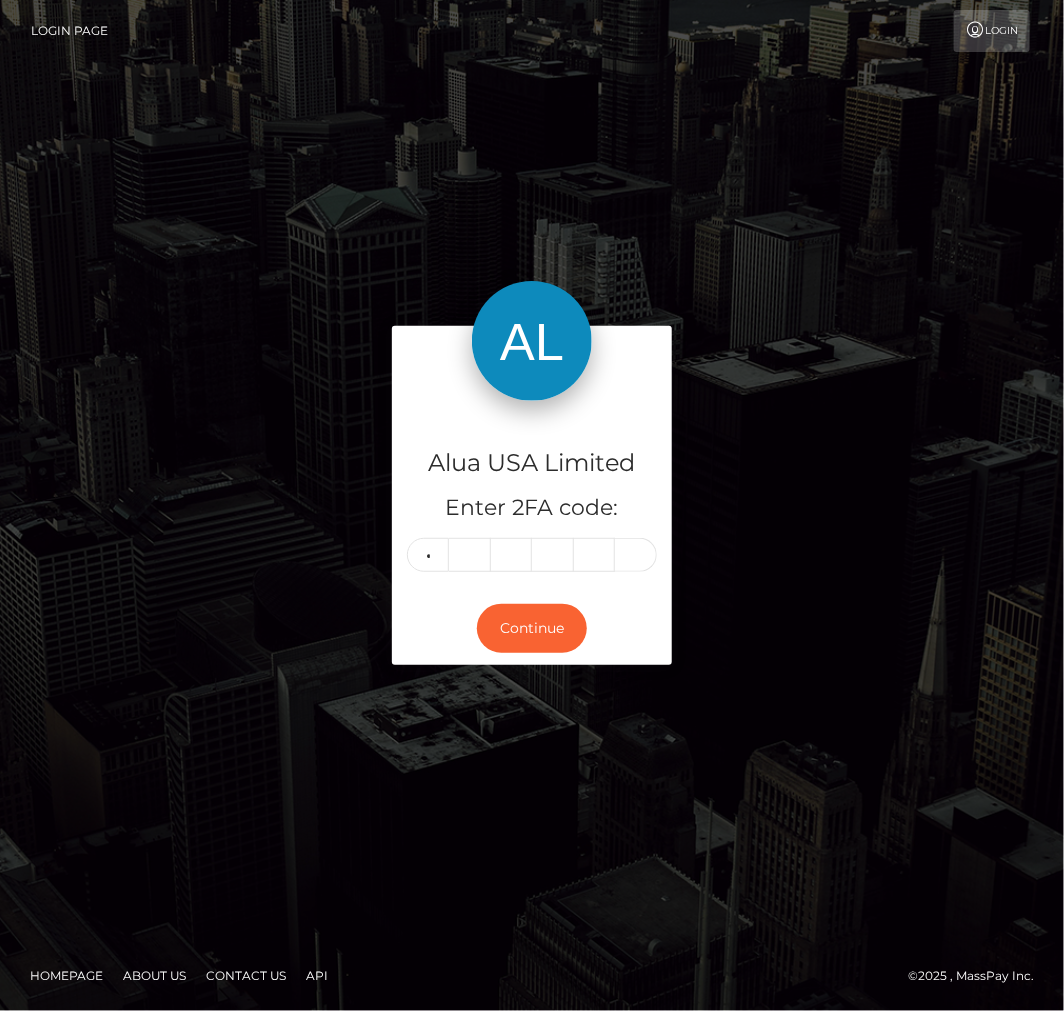 type on "9" 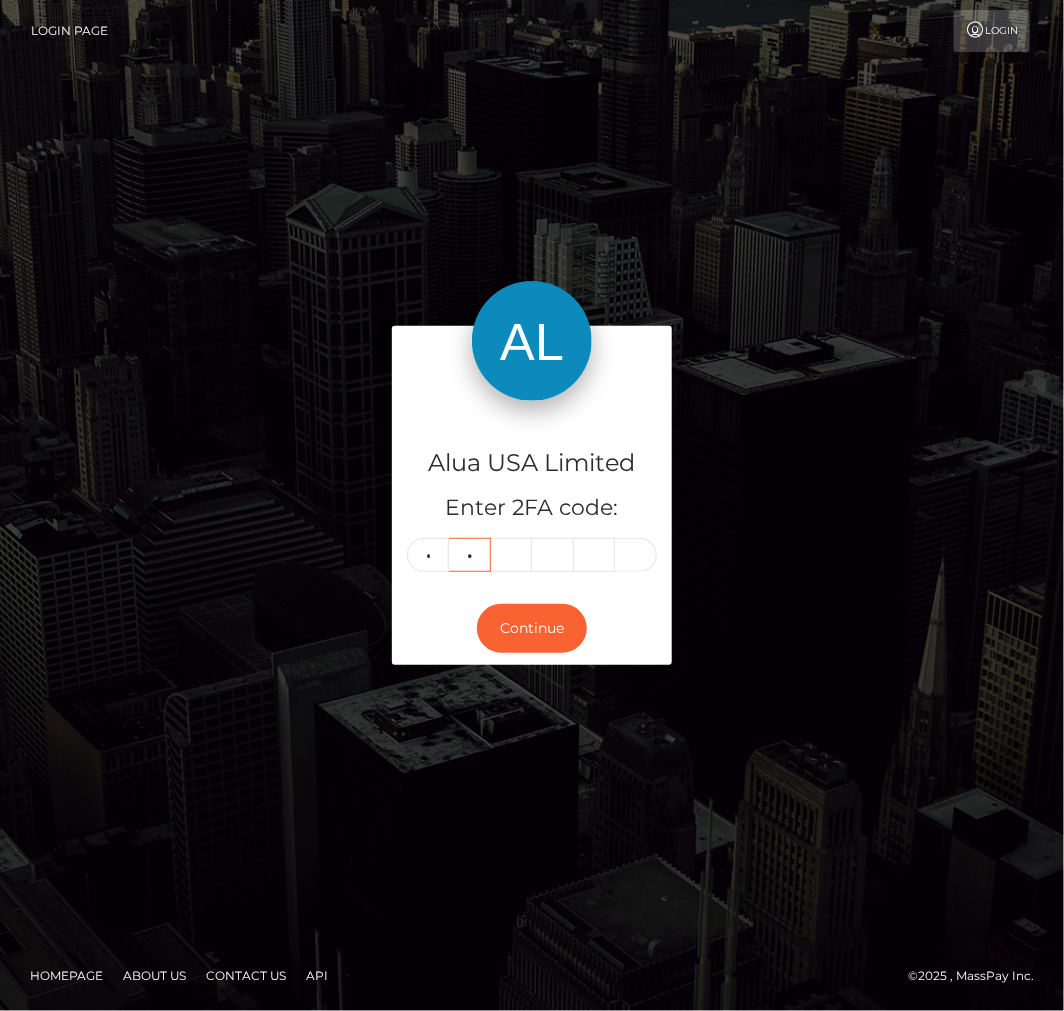 type on "1" 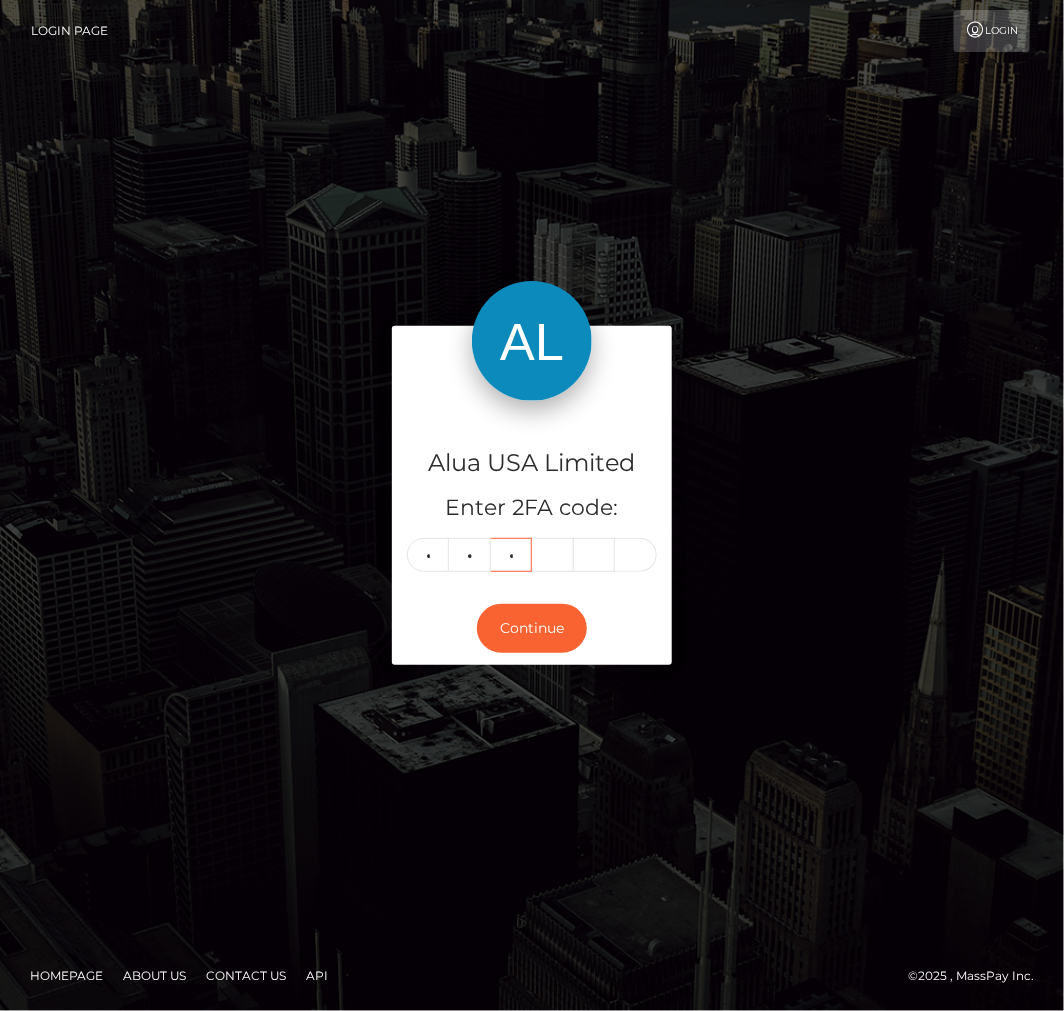 type on "0" 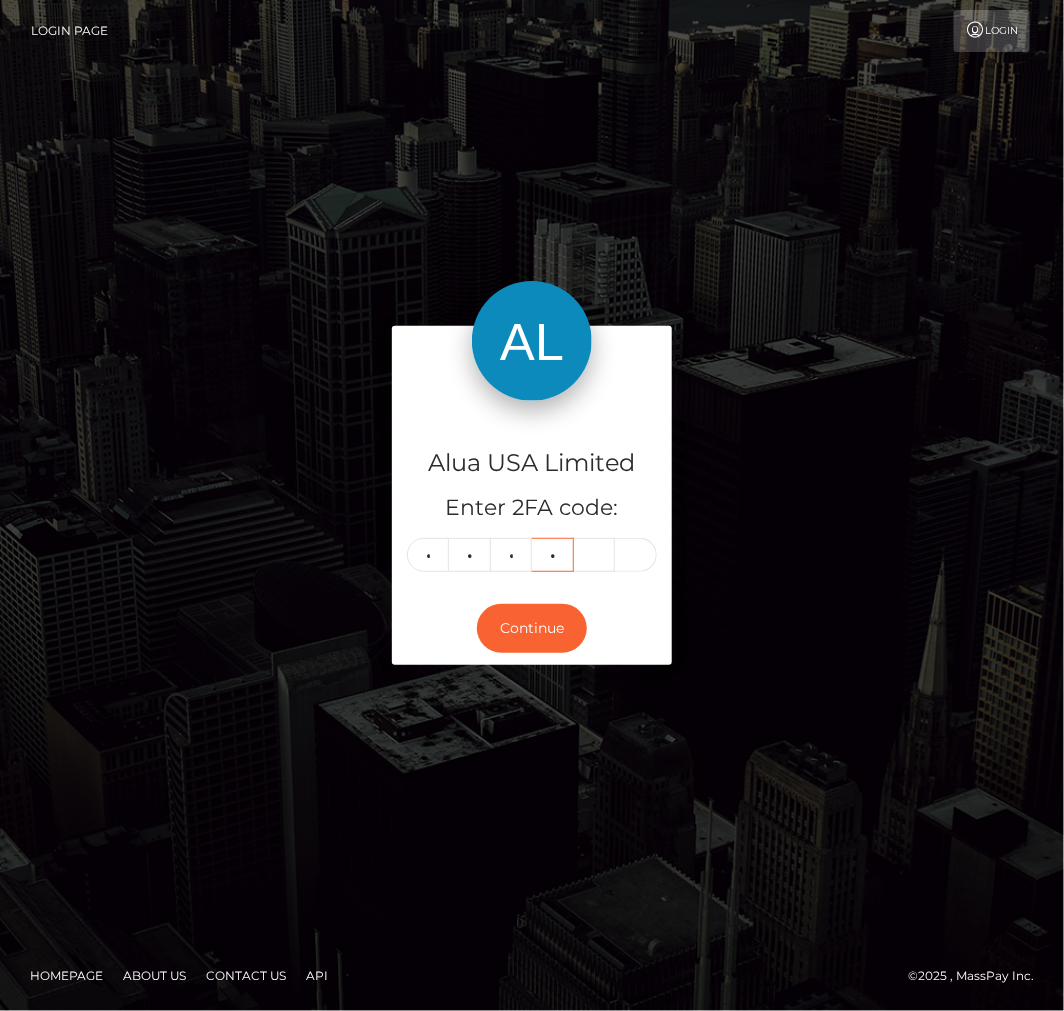type on "5" 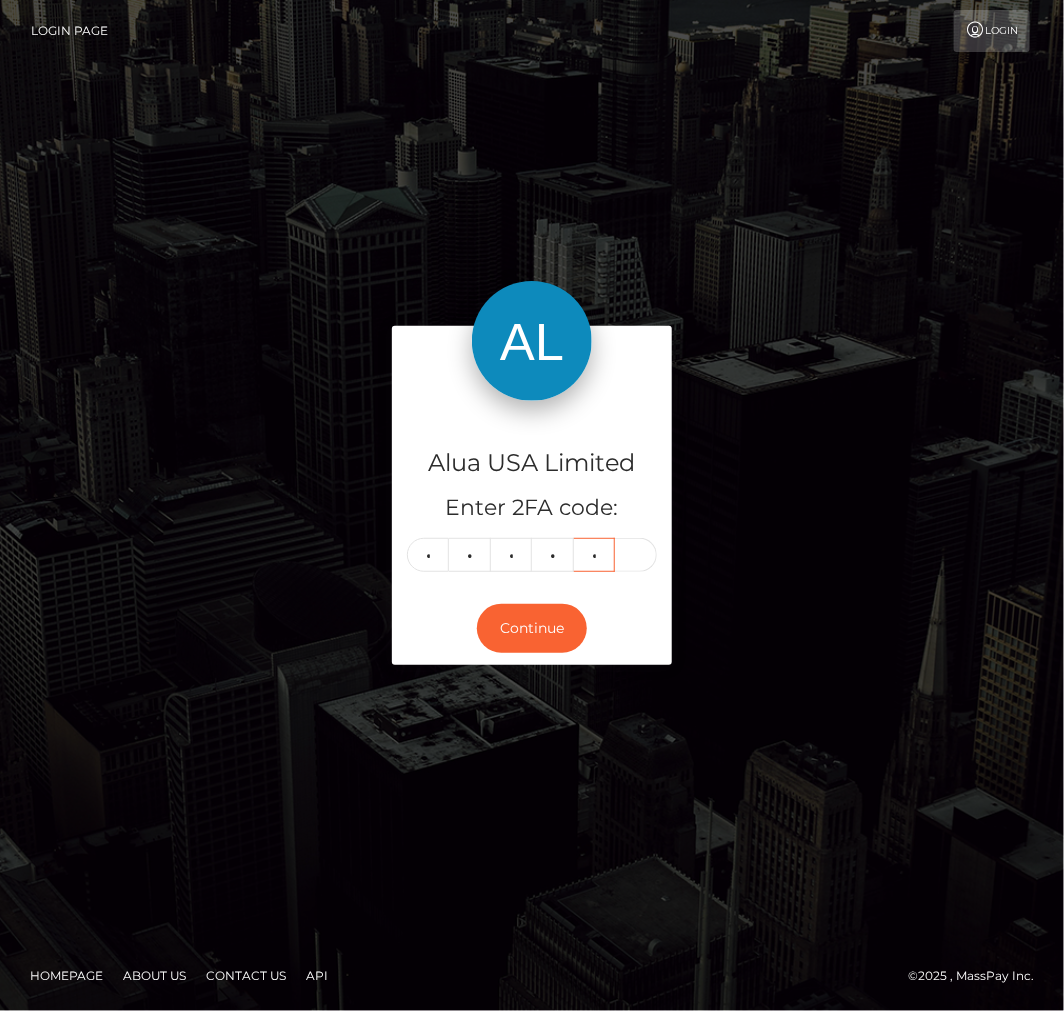 type on "4" 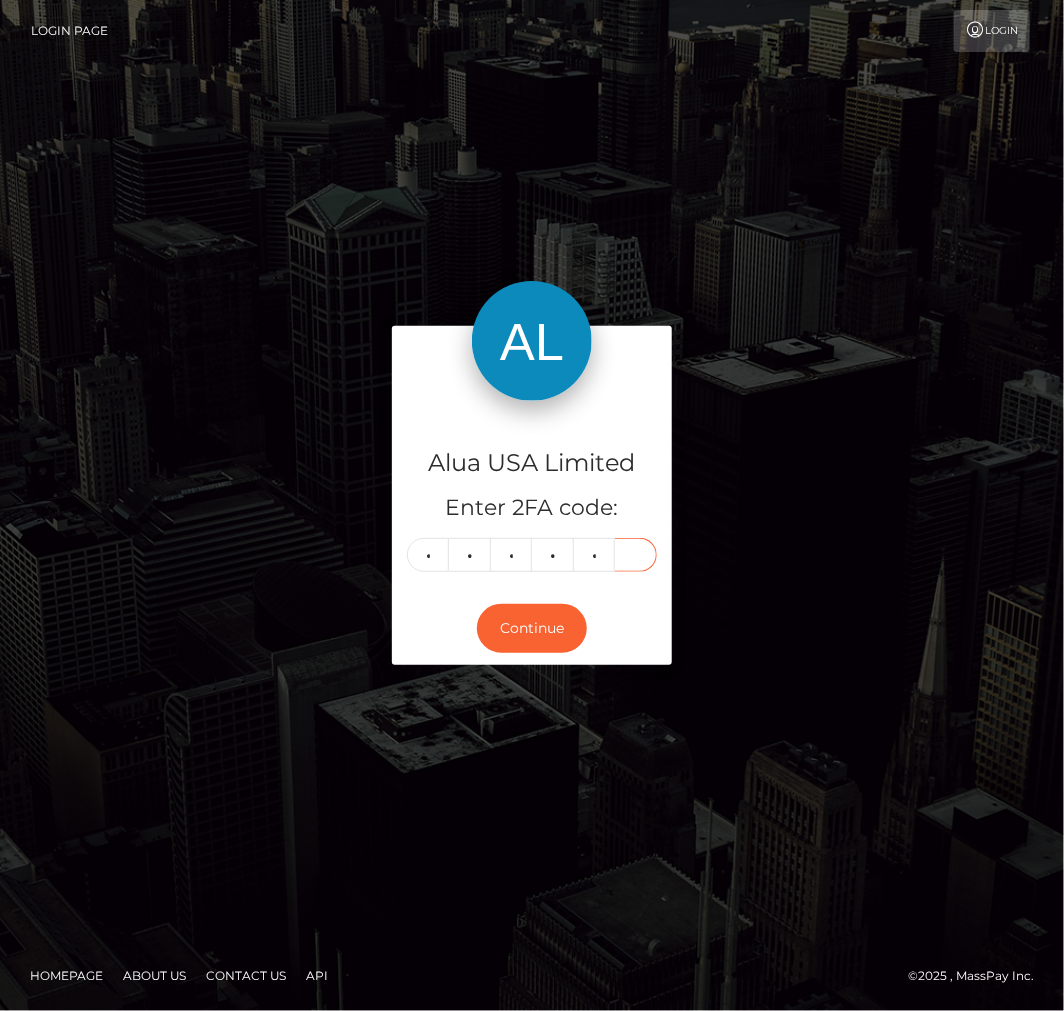 type on "2" 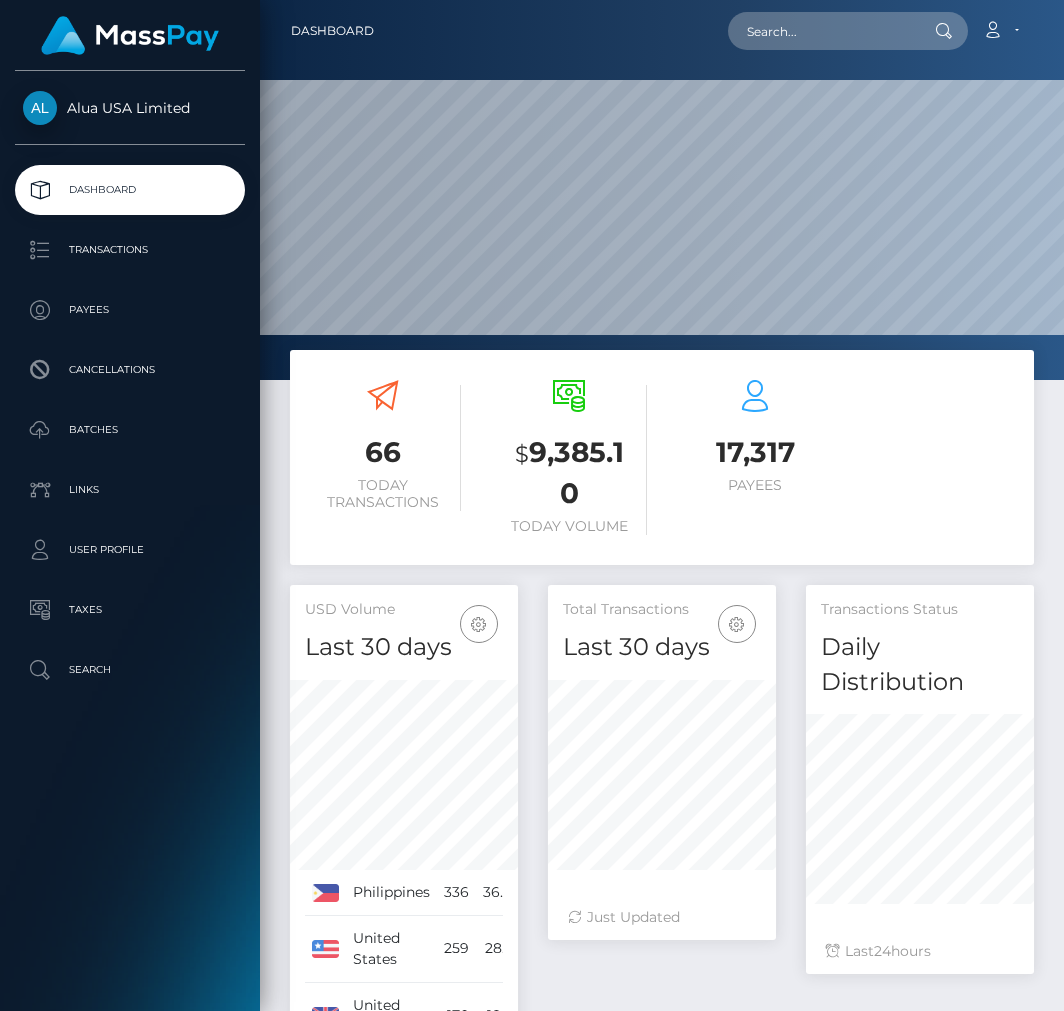 scroll, scrollTop: 0, scrollLeft: 0, axis: both 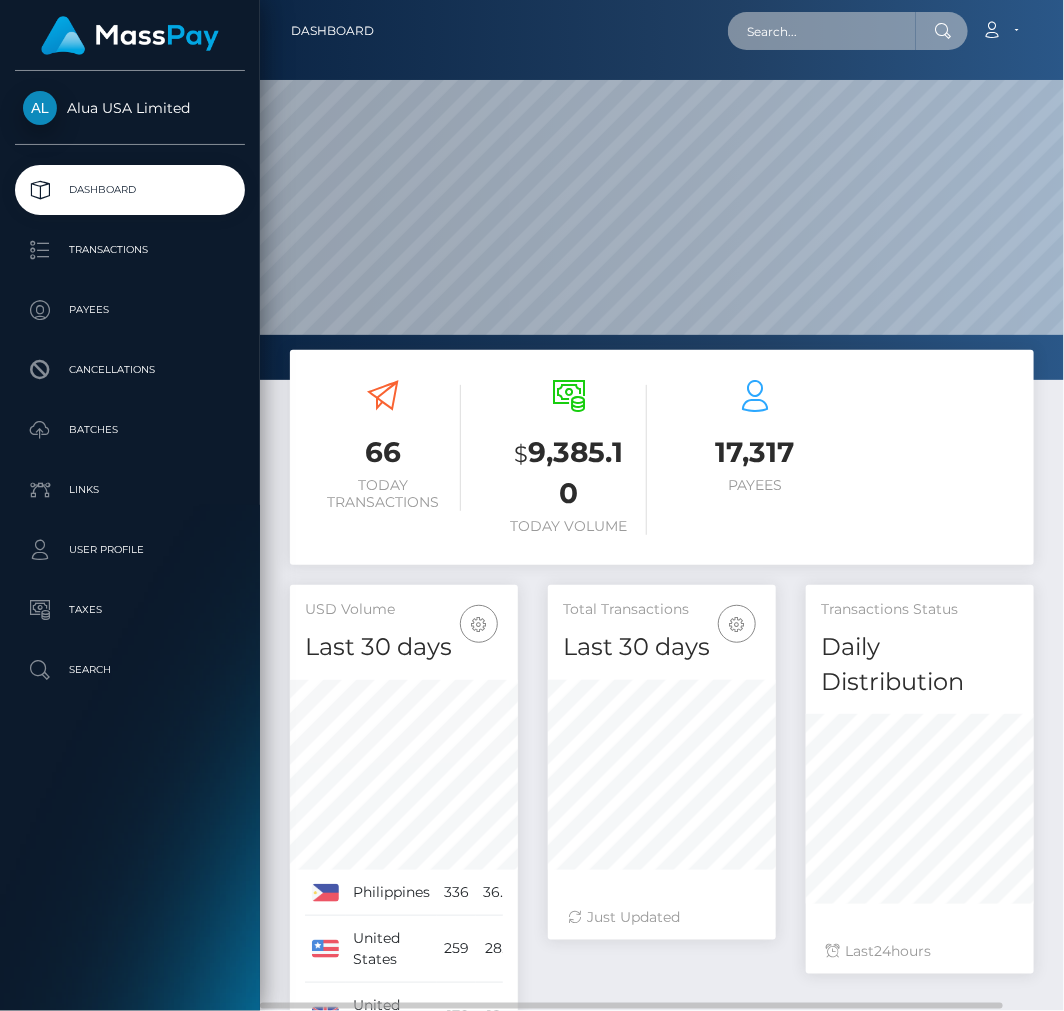 click at bounding box center (822, 31) 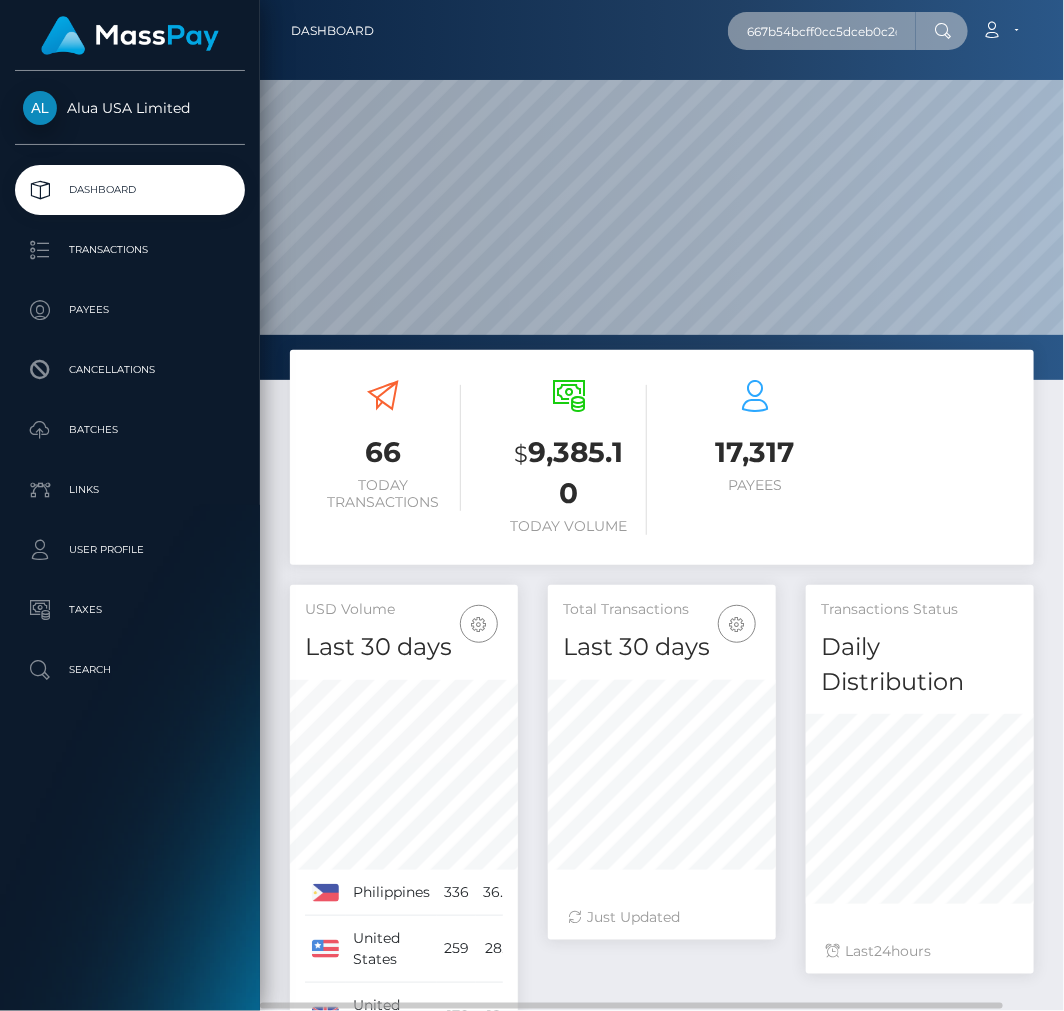 scroll, scrollTop: 0, scrollLeft: 17, axis: horizontal 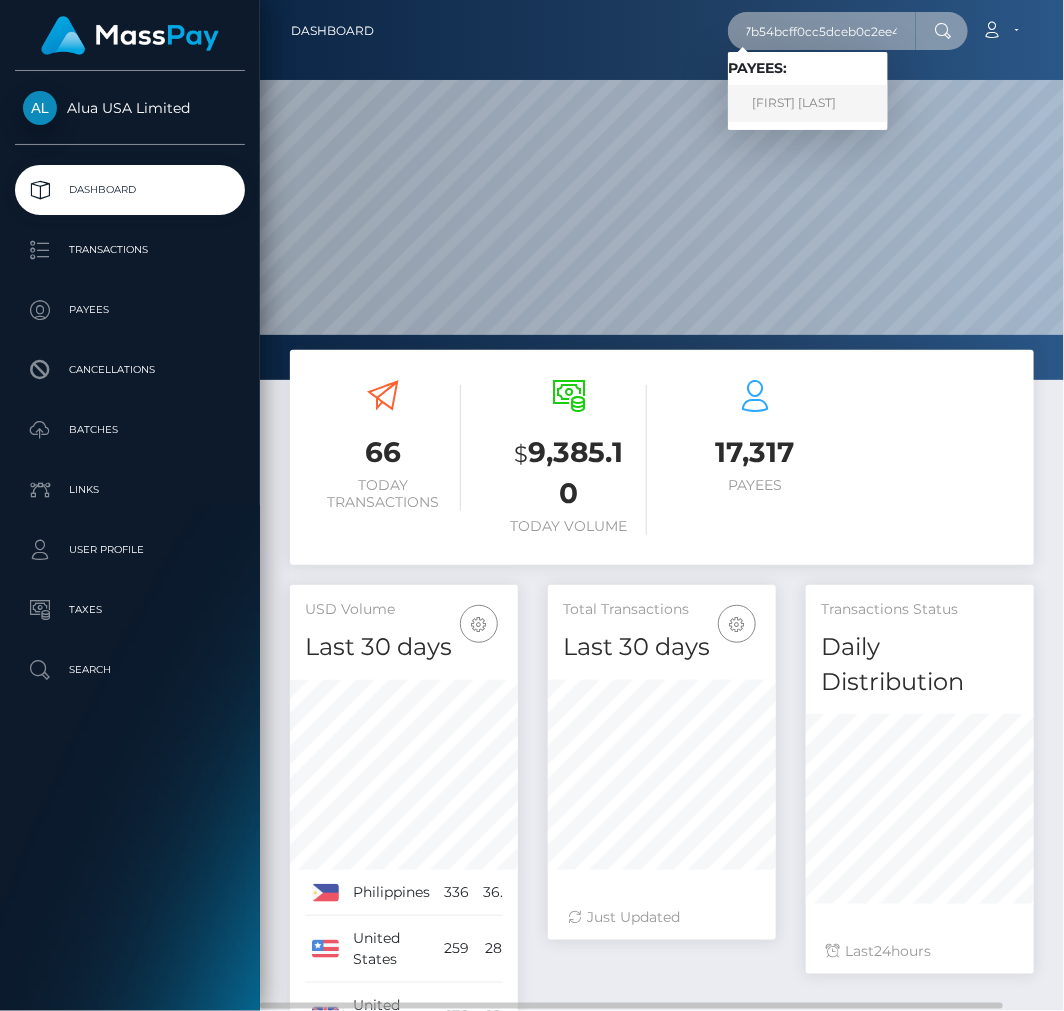 type on "667b54bcff0cc5dceb0c2ee4" 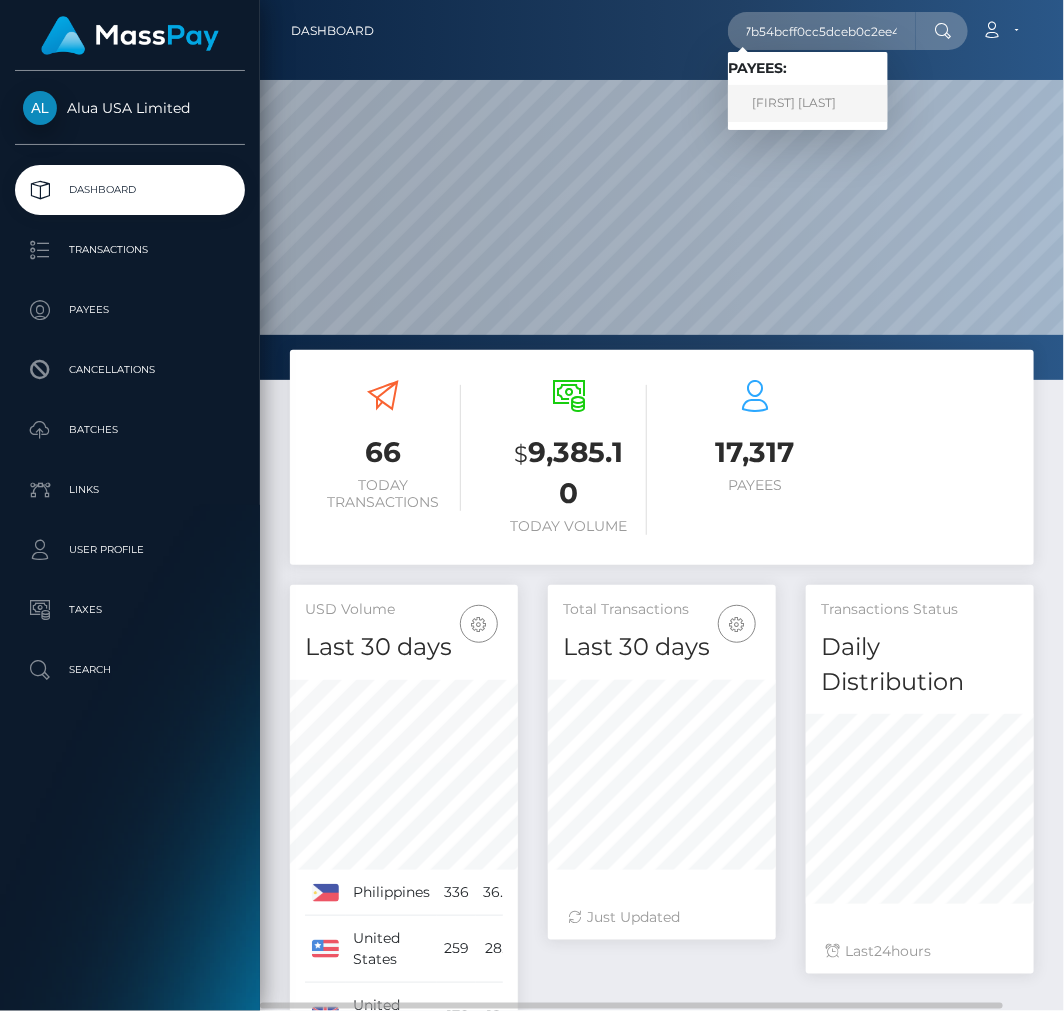 scroll, scrollTop: 0, scrollLeft: 0, axis: both 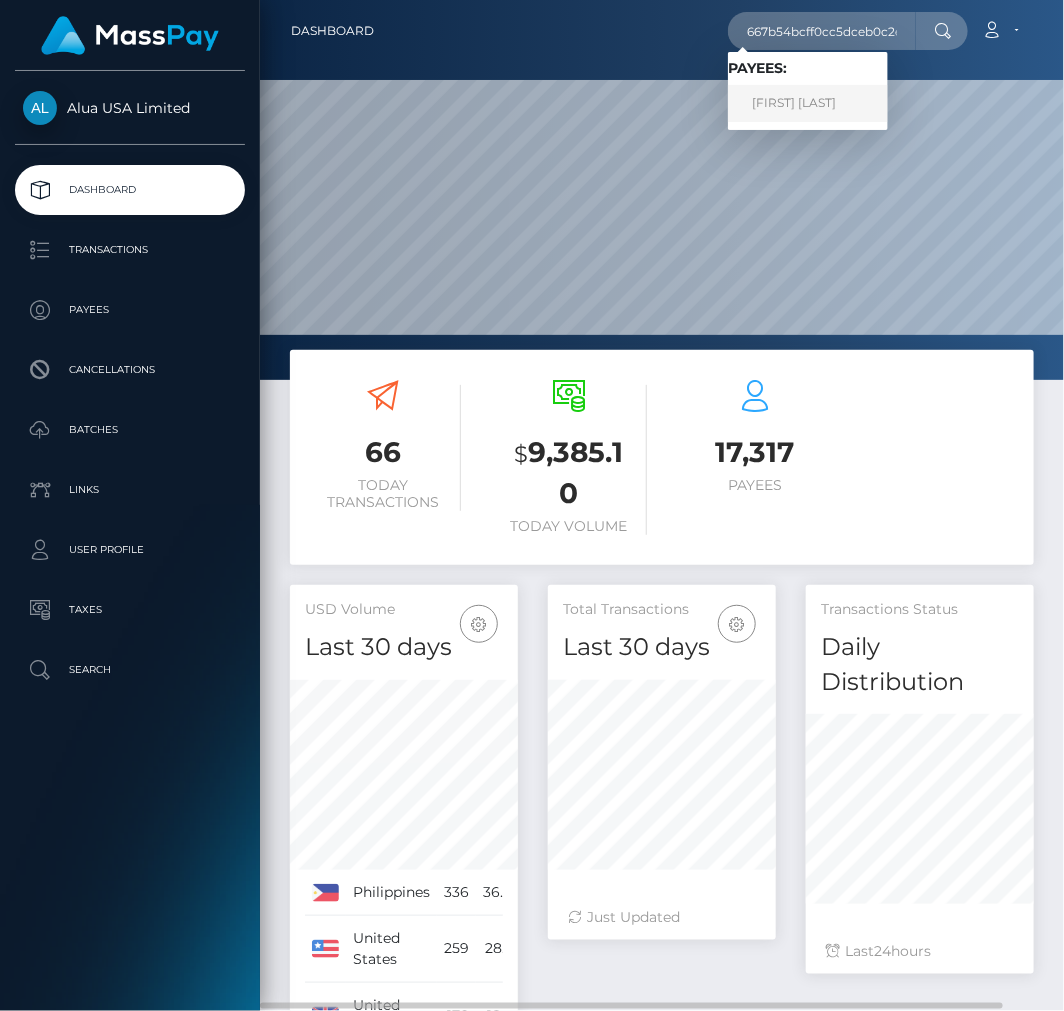 click on "Lara  Bolzi" at bounding box center [808, 103] 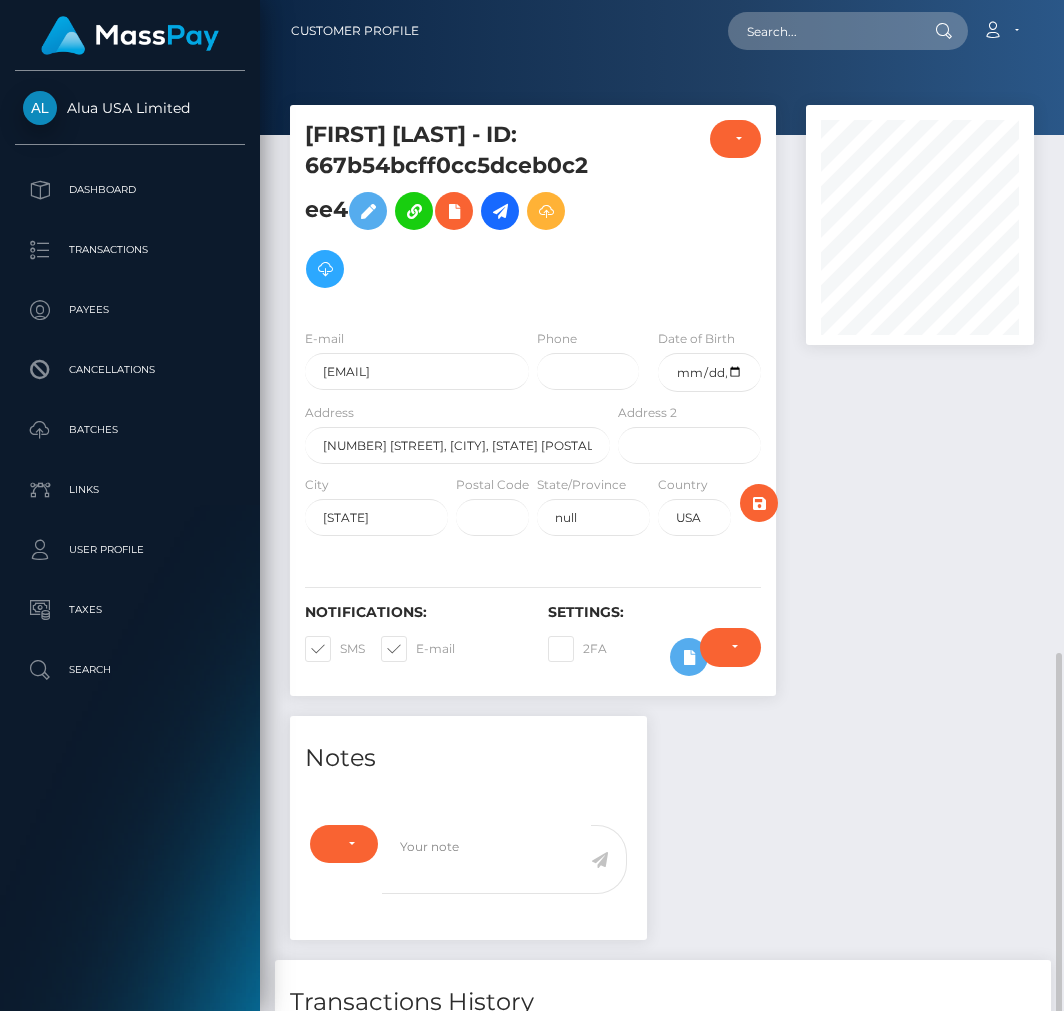 scroll, scrollTop: 0, scrollLeft: 0, axis: both 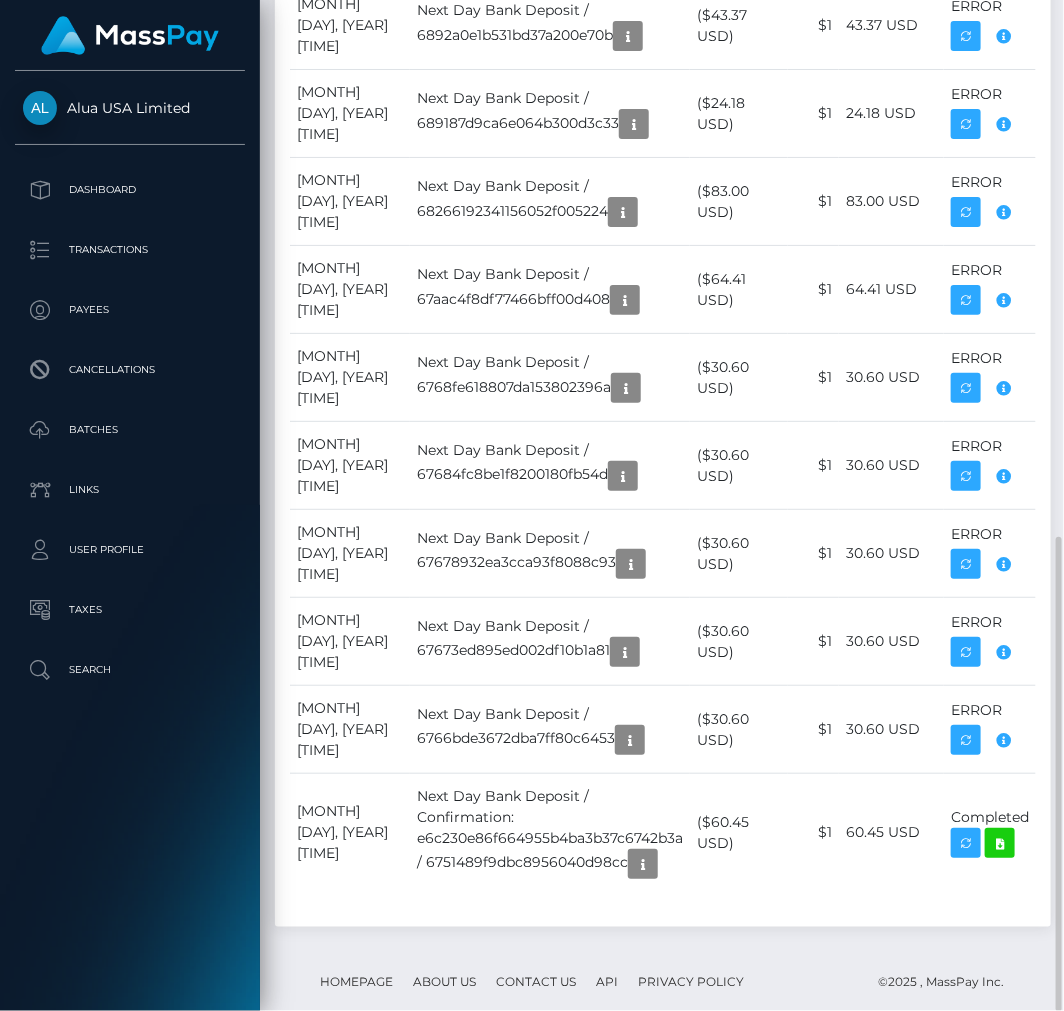 click on "Homepage
About Us
Contact Us
API
Privacy Policy
©
2025
, MassPay Inc." at bounding box center [662, 982] 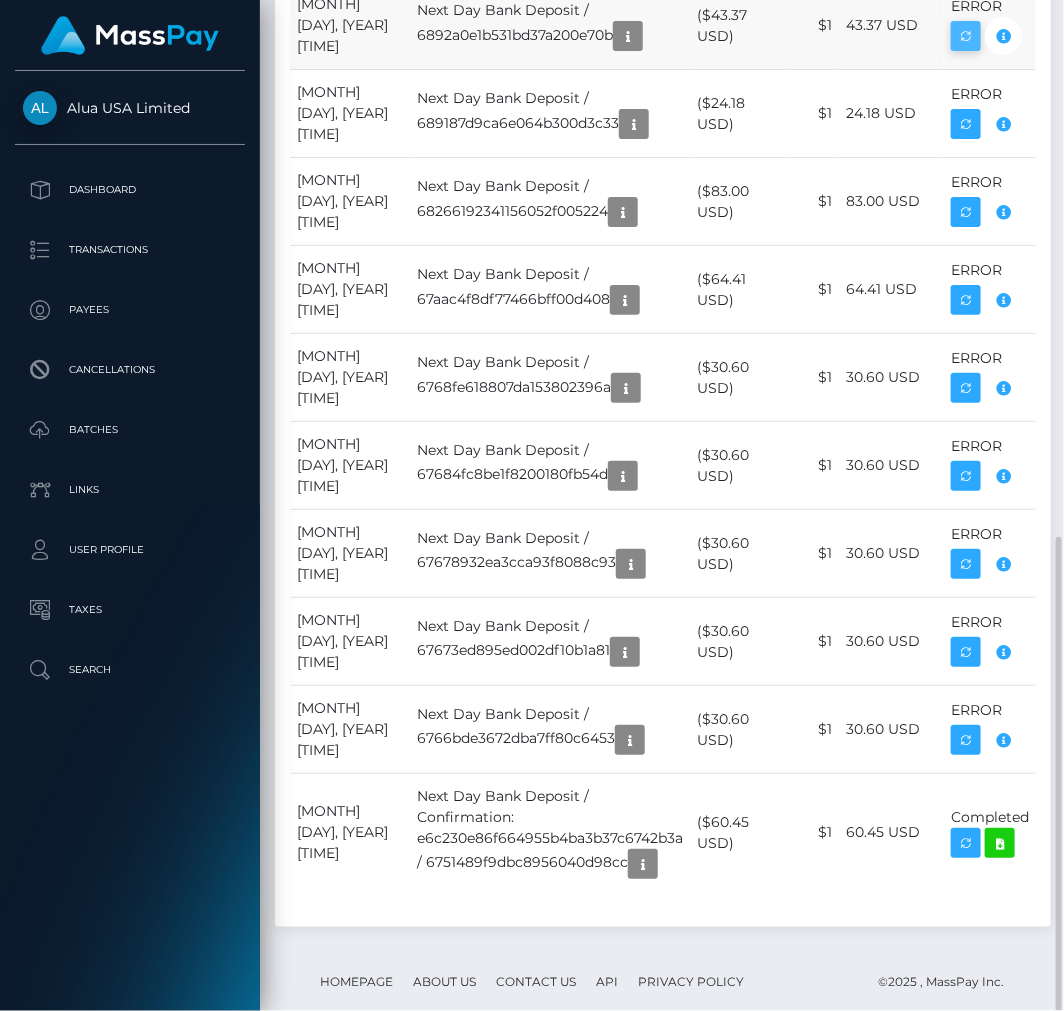 scroll, scrollTop: 240, scrollLeft: 228, axis: both 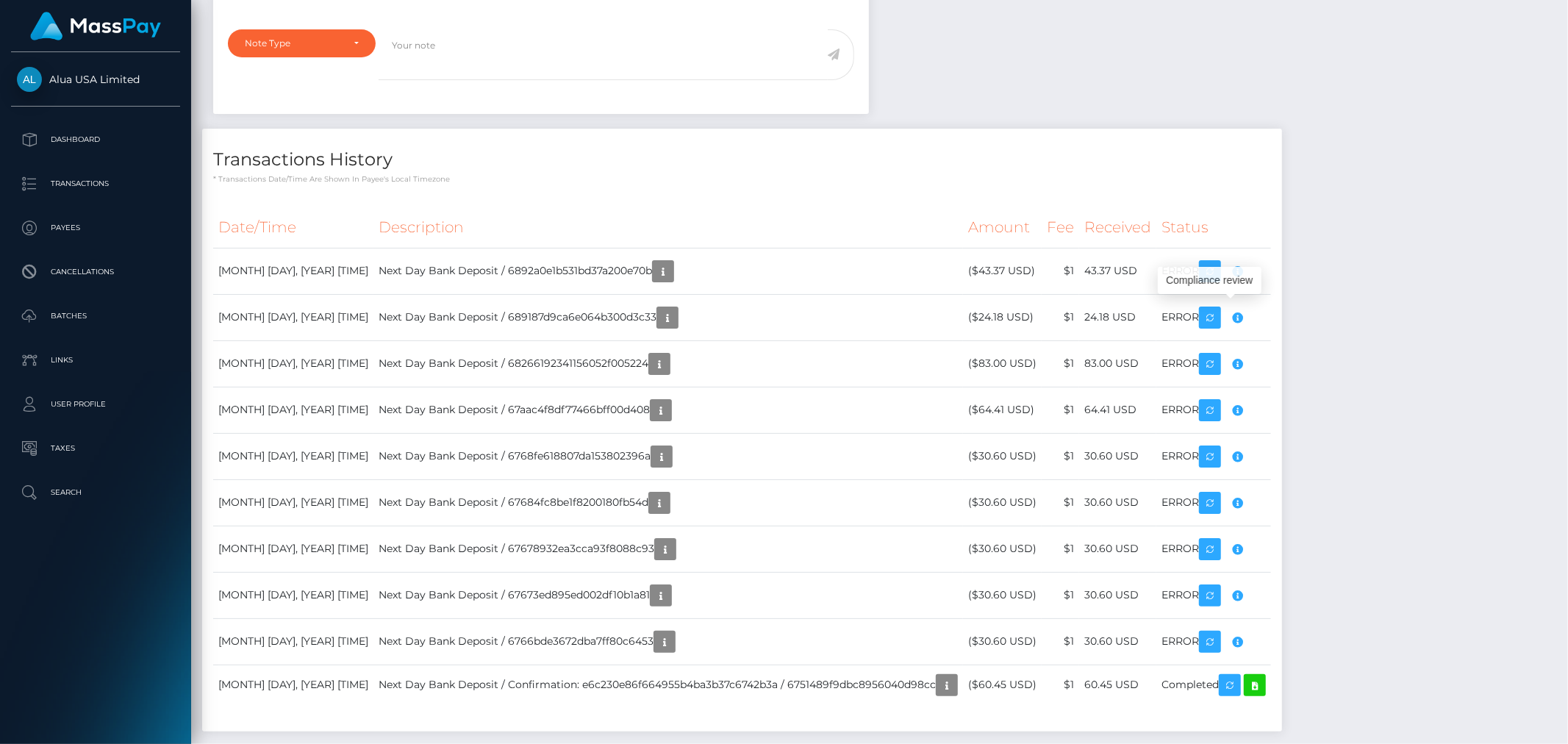 click on "Compliance review" at bounding box center (1209, 280) 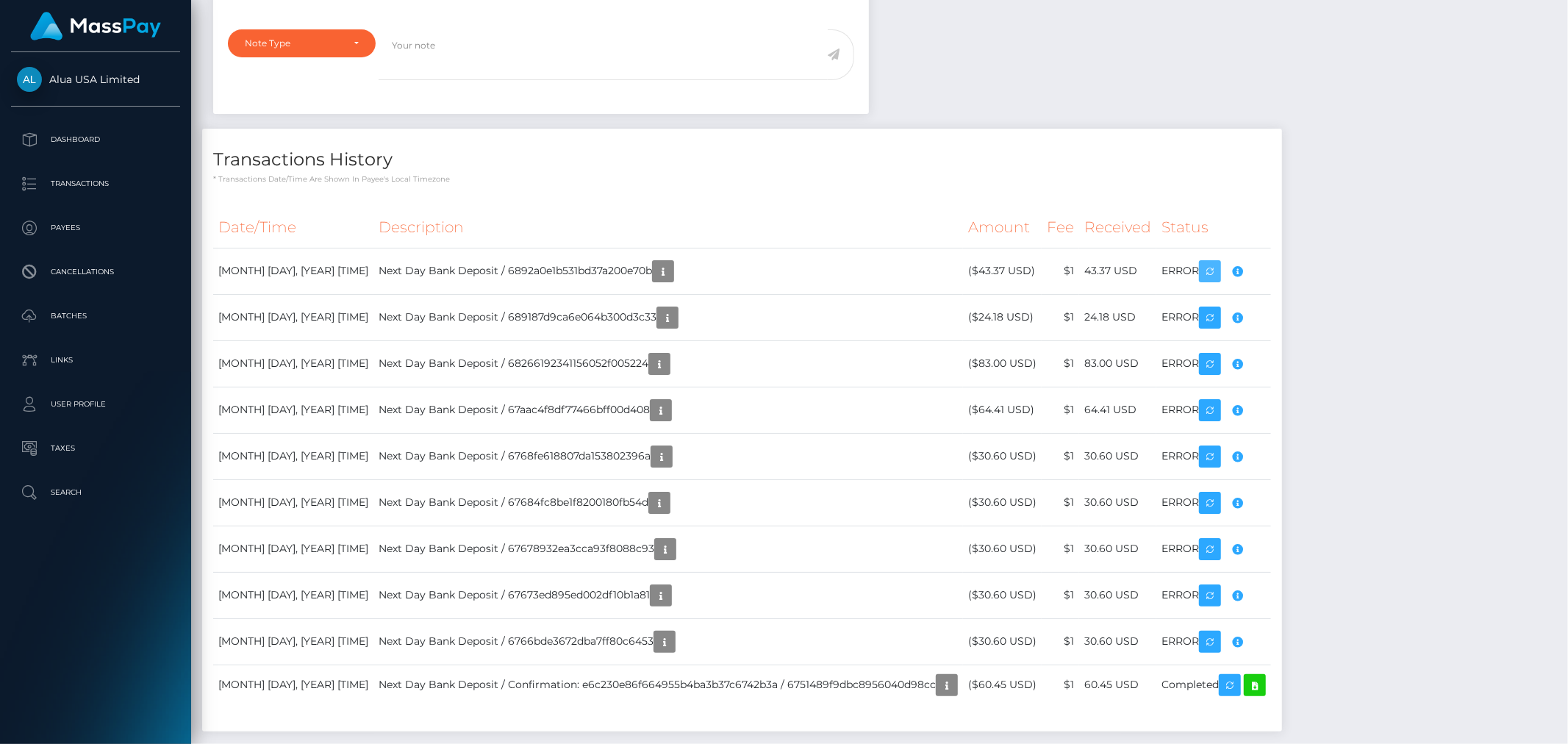 click on "Alua USA Limited
Dashboard
Transactions
Payees
Cancellations" at bounding box center [784, 372] 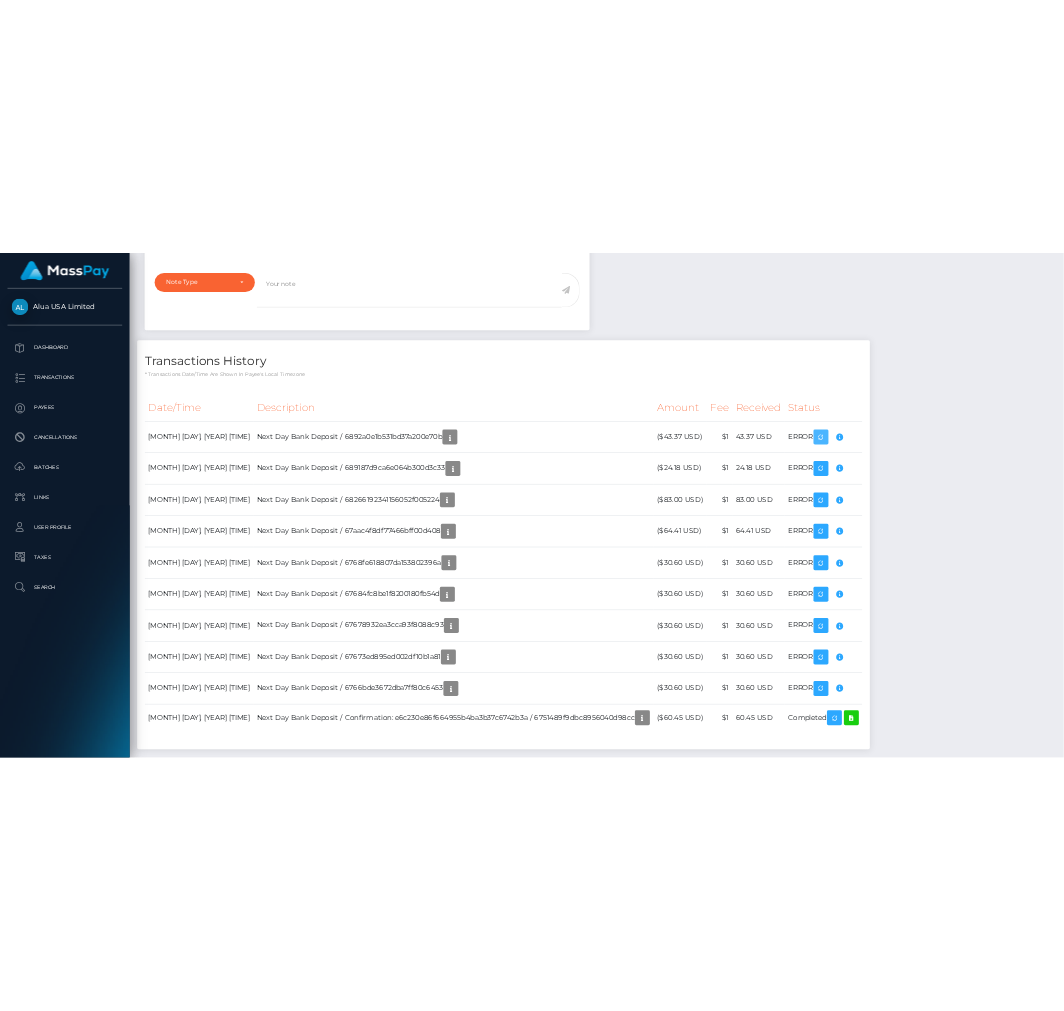 scroll, scrollTop: 240, scrollLeft: 584, axis: both 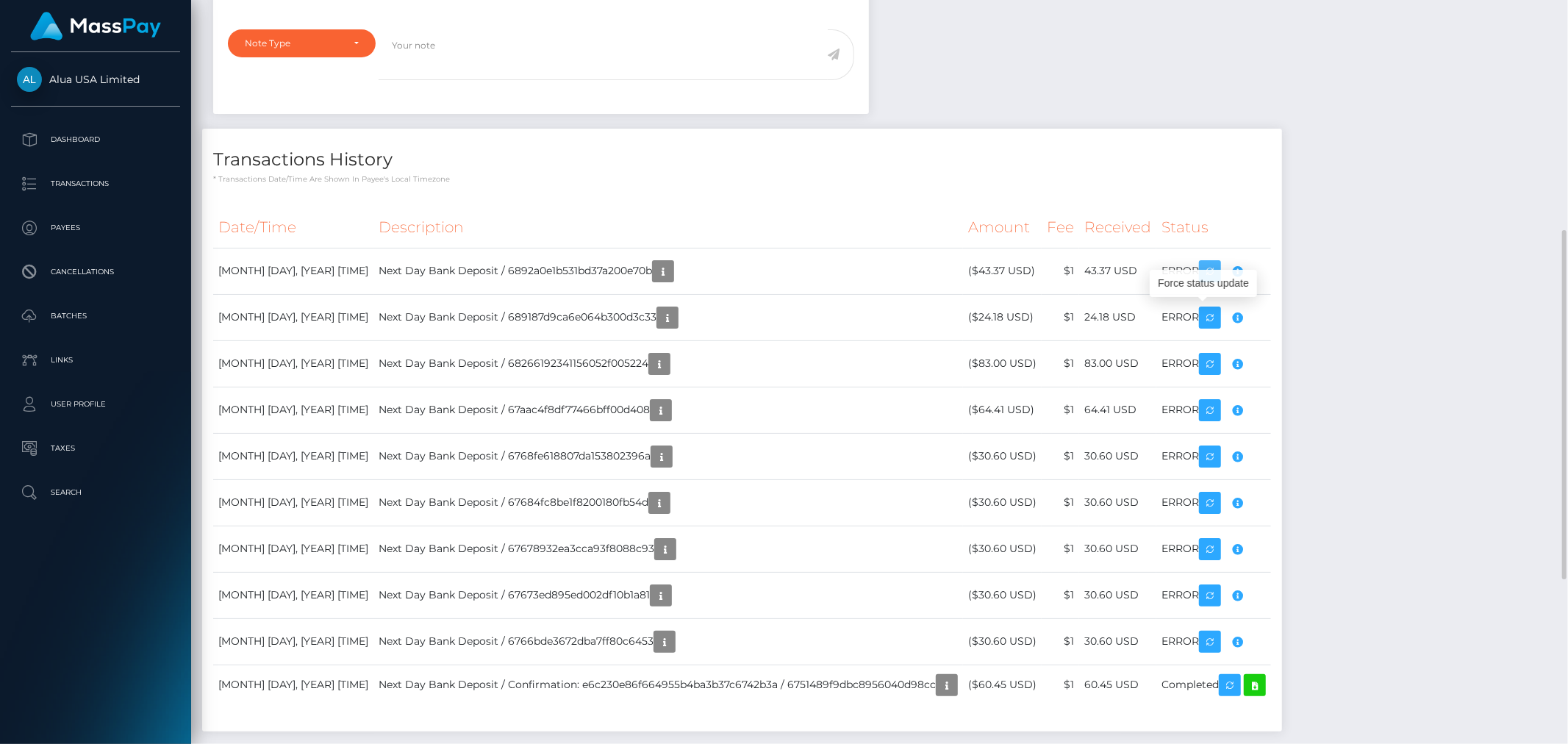 type 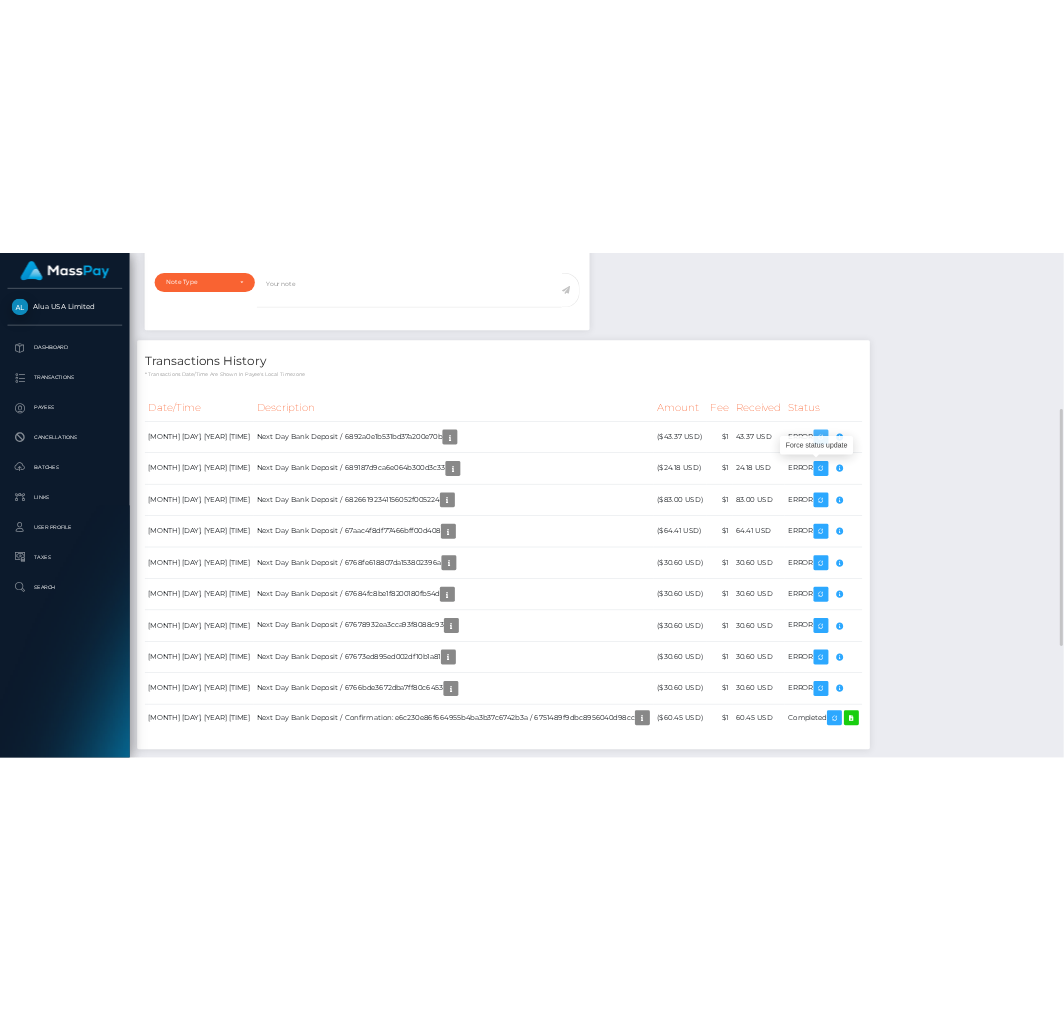 scroll, scrollTop: 240, scrollLeft: 228, axis: both 